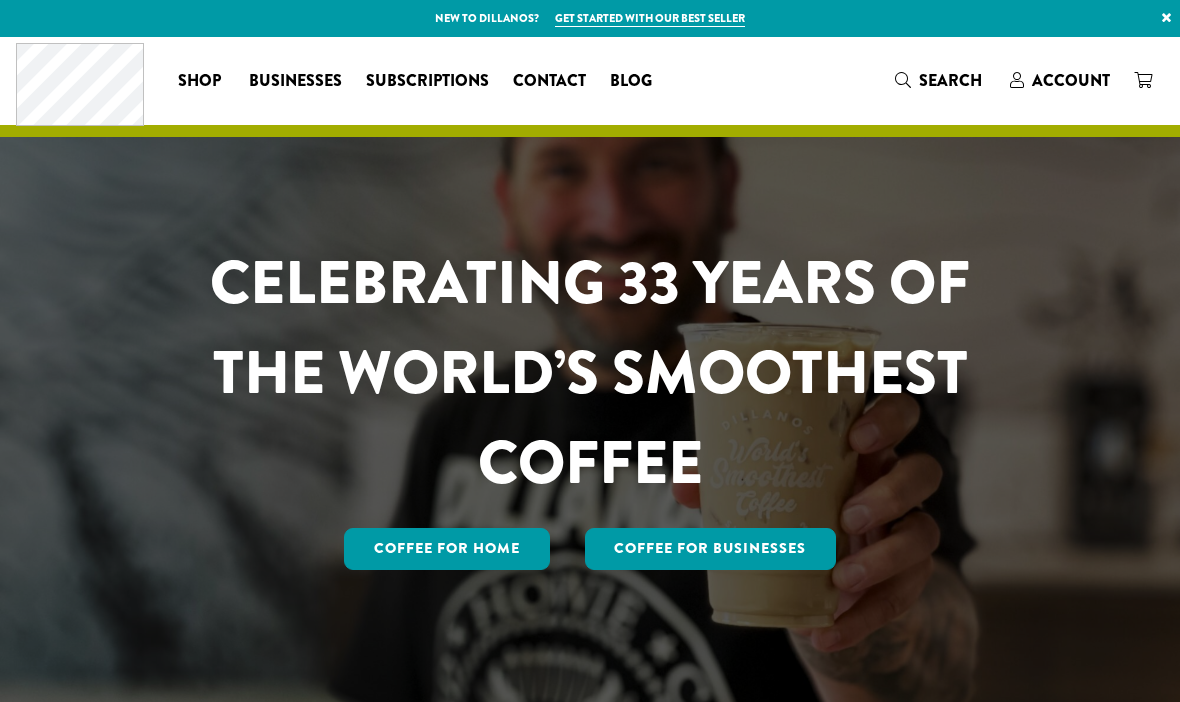 scroll, scrollTop: 0, scrollLeft: 0, axis: both 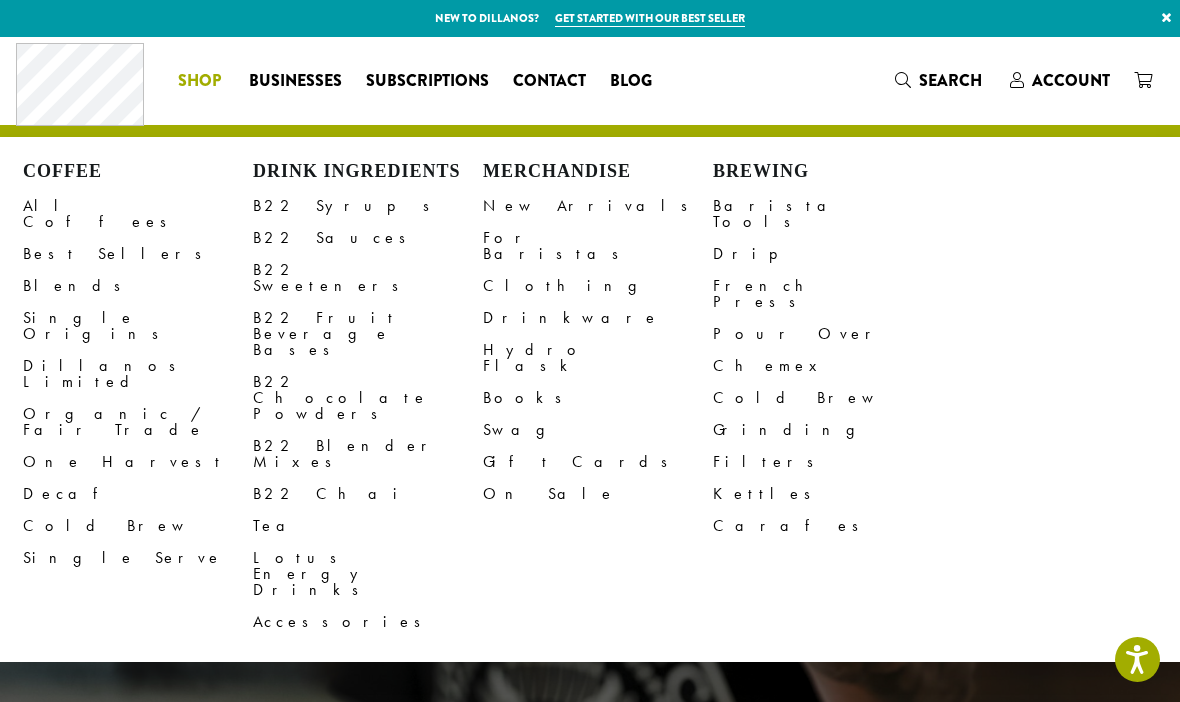 click on "All Coffees" at bounding box center [138, 214] 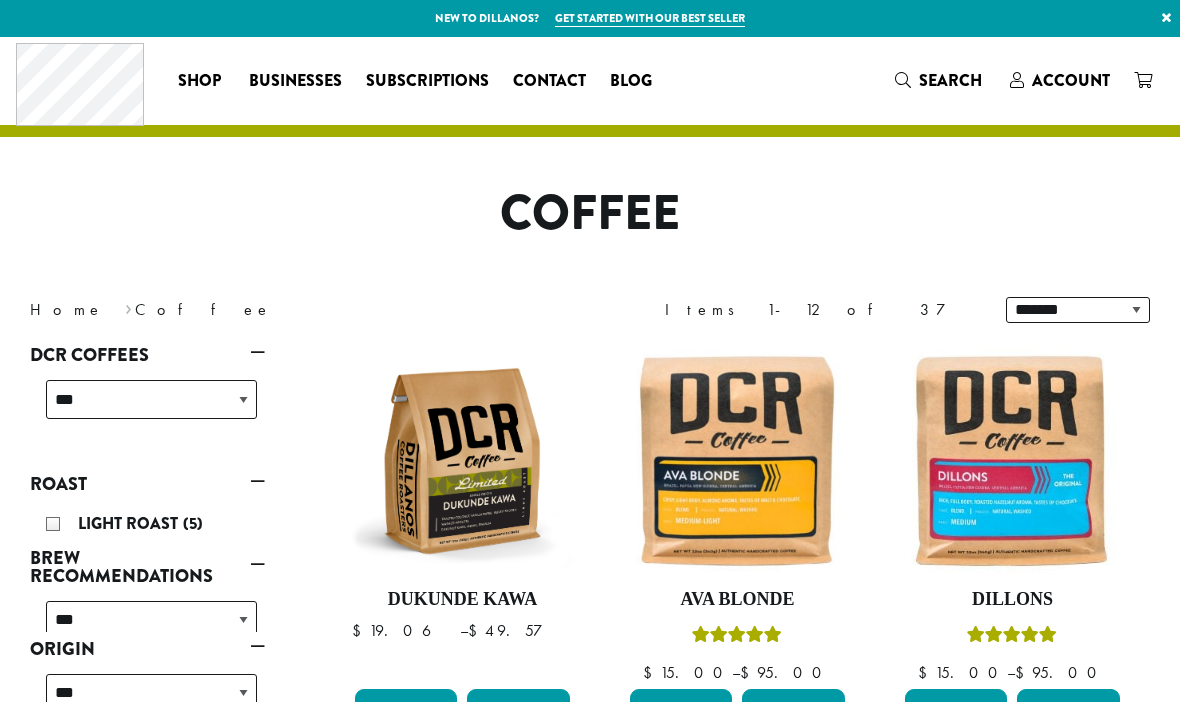 scroll, scrollTop: 0, scrollLeft: 0, axis: both 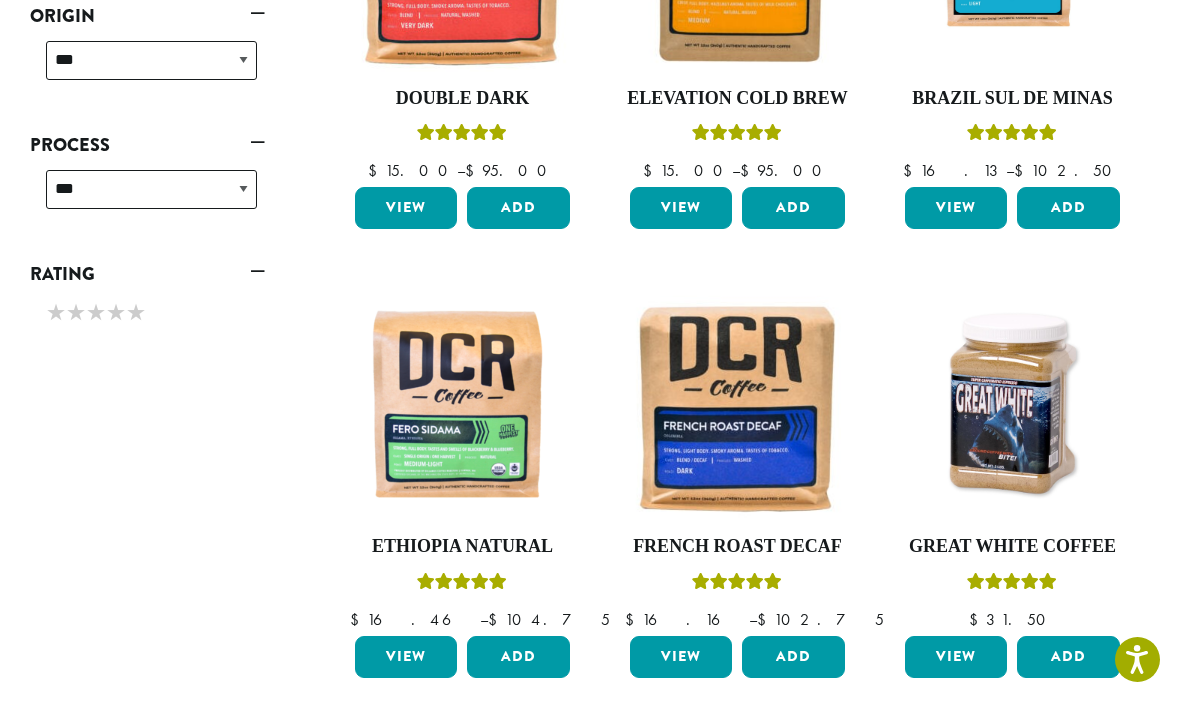 click at bounding box center (1012, 407) 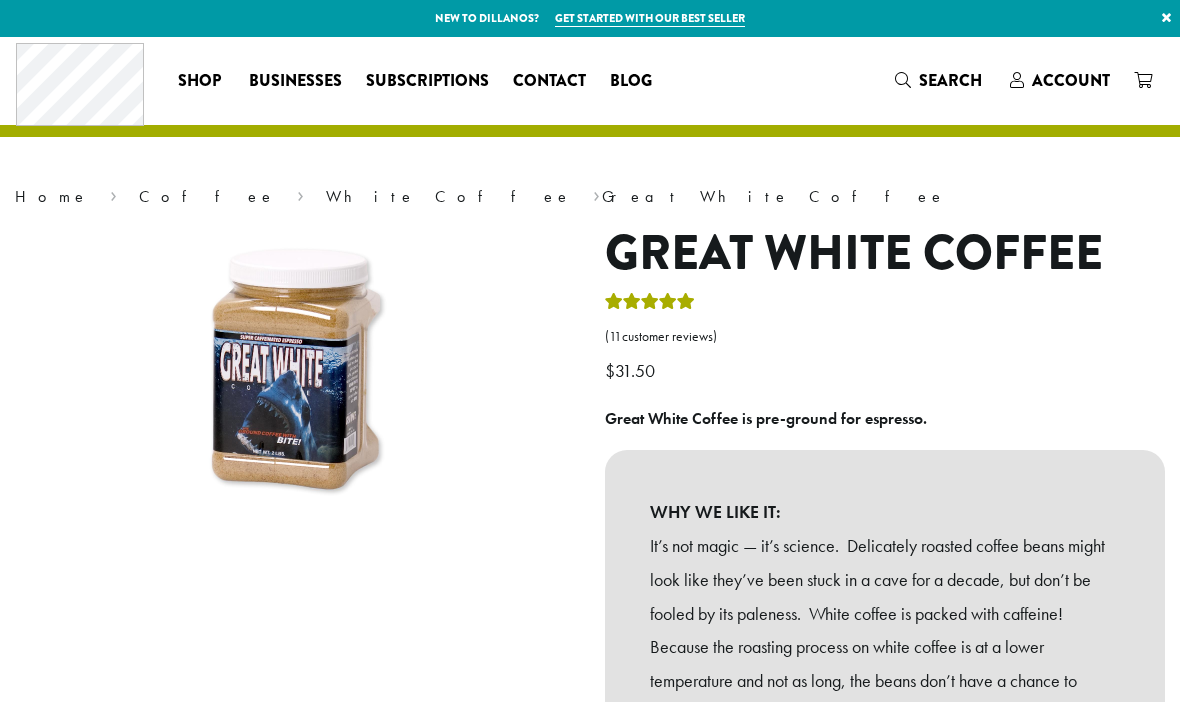 scroll, scrollTop: 0, scrollLeft: 0, axis: both 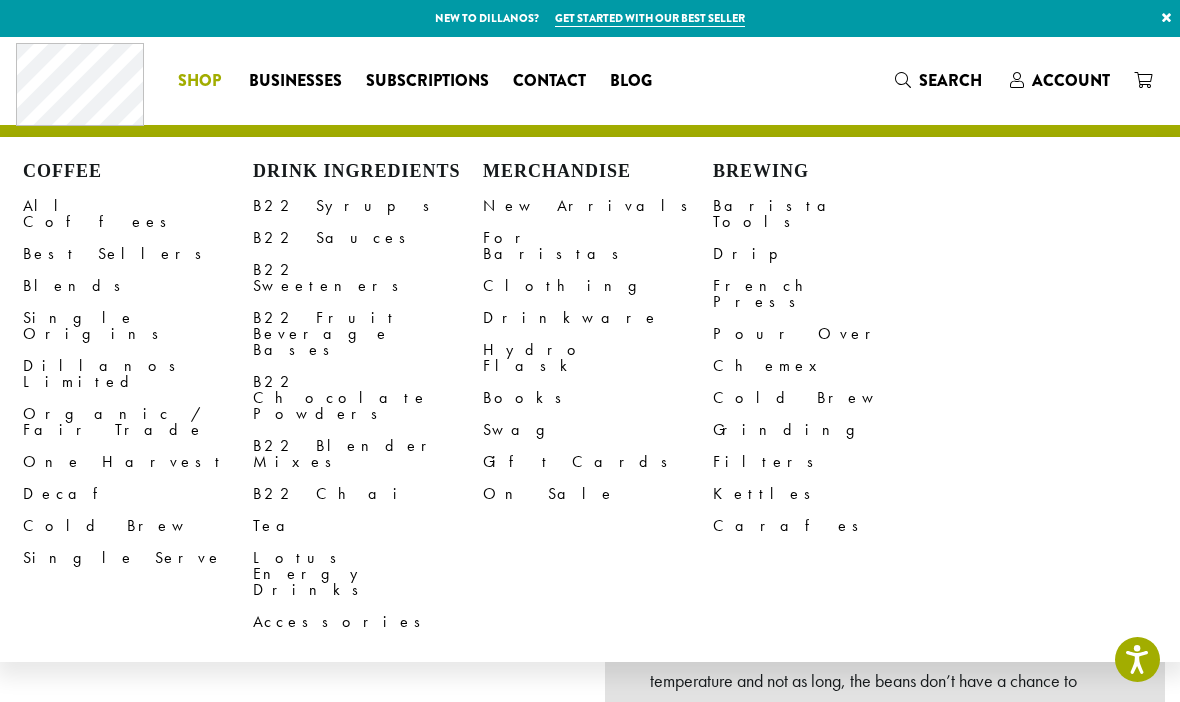 click on "All Coffees" at bounding box center (138, 214) 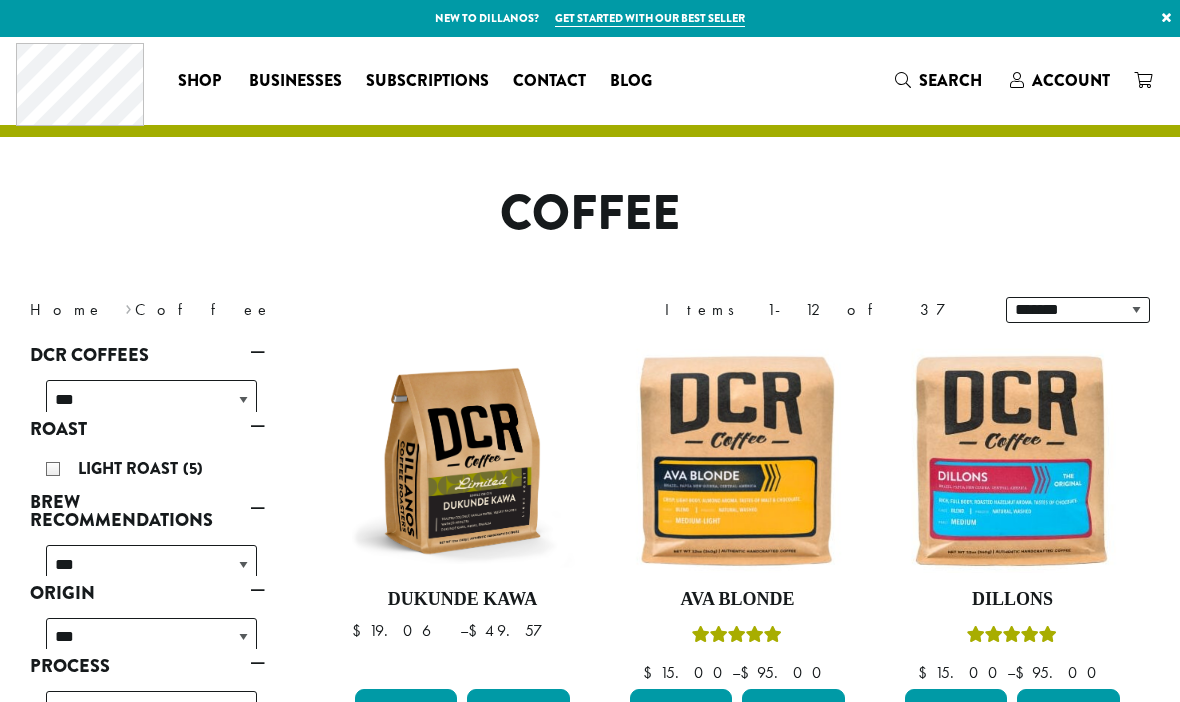 scroll, scrollTop: 0, scrollLeft: 0, axis: both 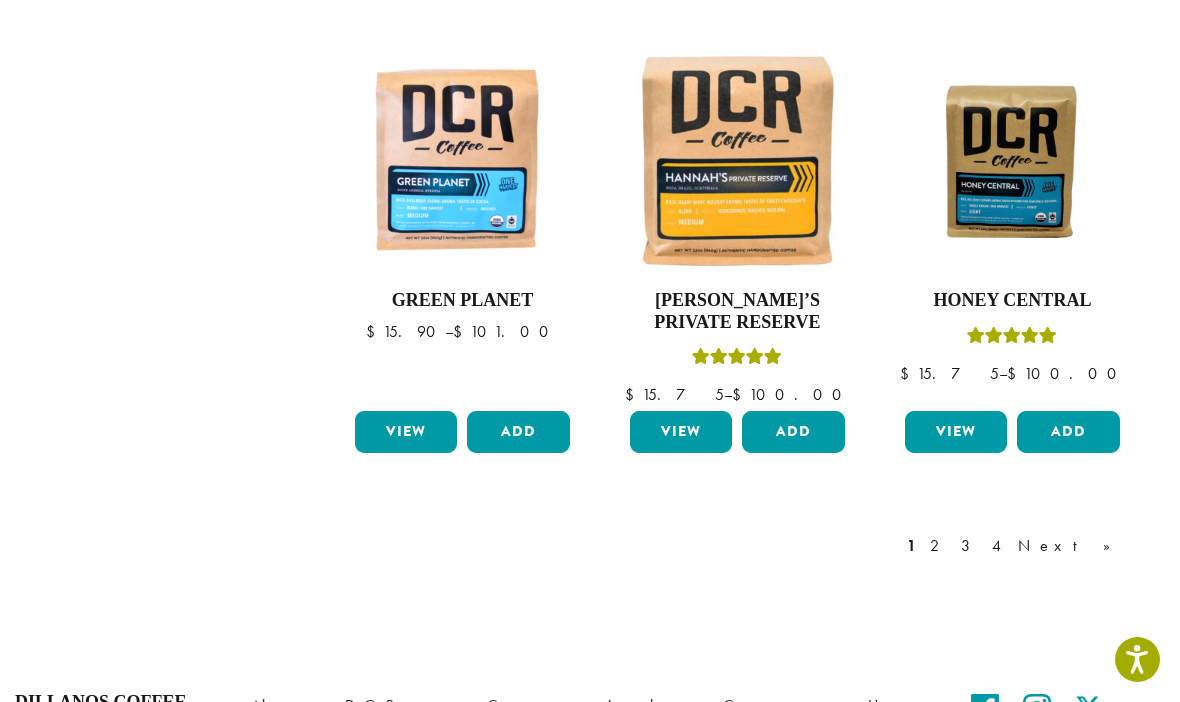 click on "Next »" at bounding box center [1071, 546] 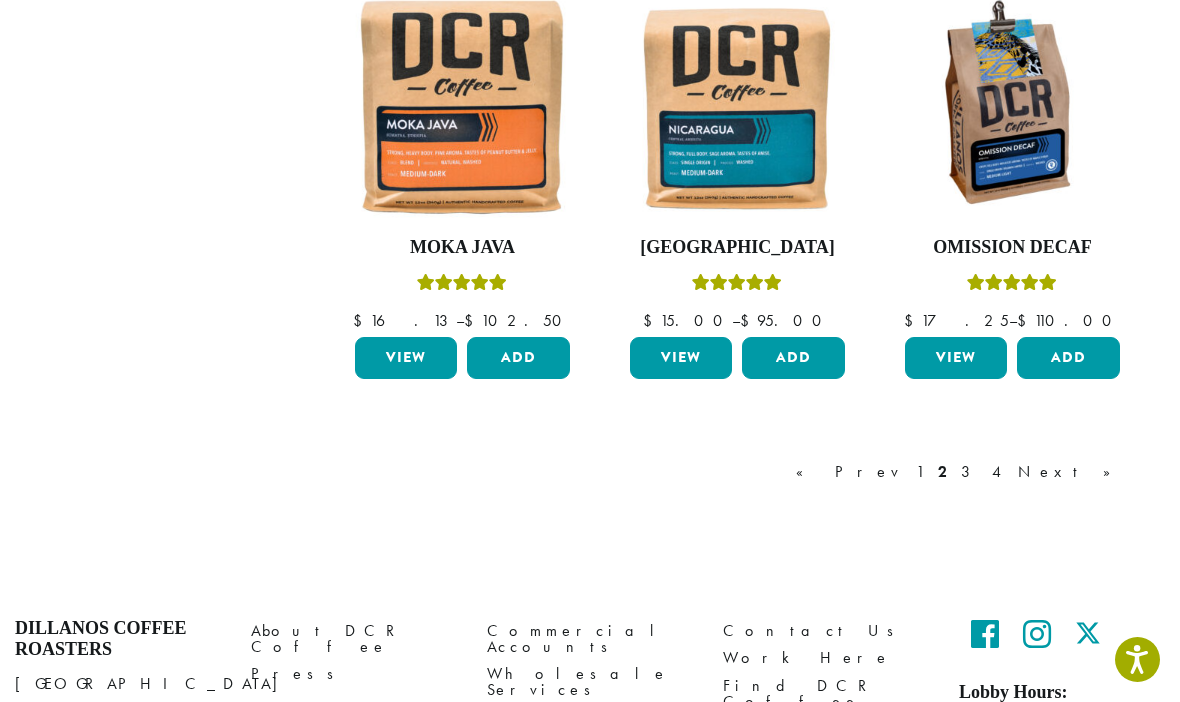 scroll, scrollTop: 1714, scrollLeft: 0, axis: vertical 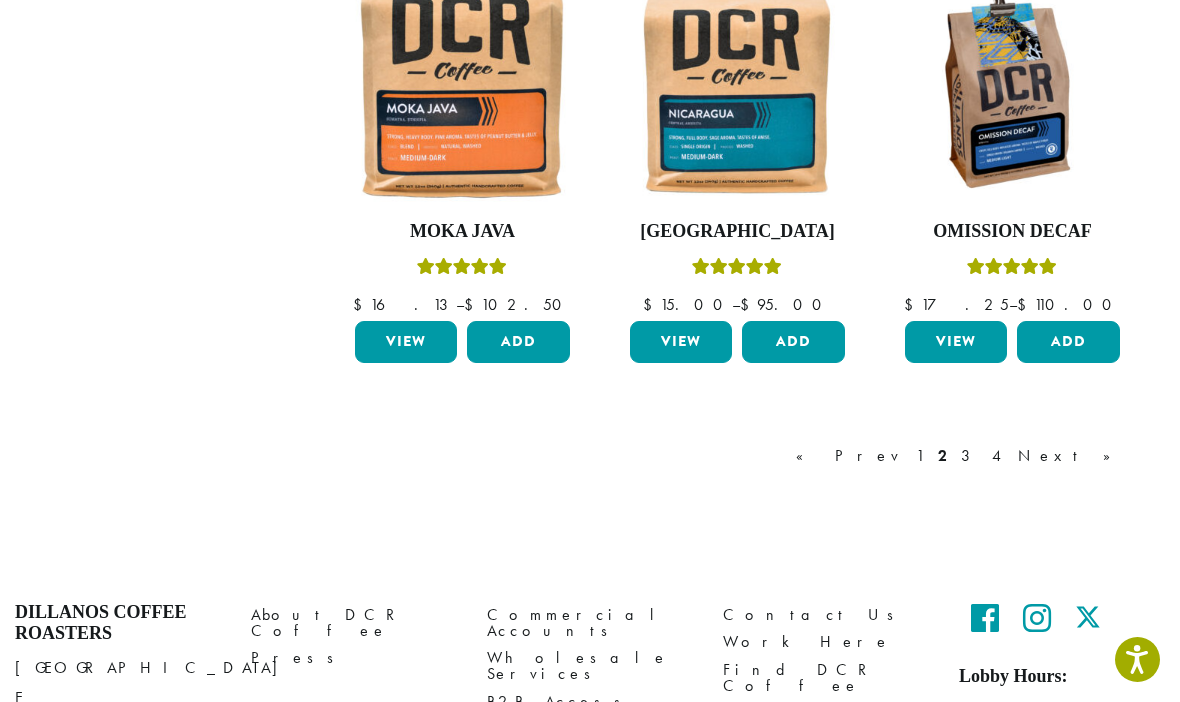 click on "Next »" at bounding box center (1071, 456) 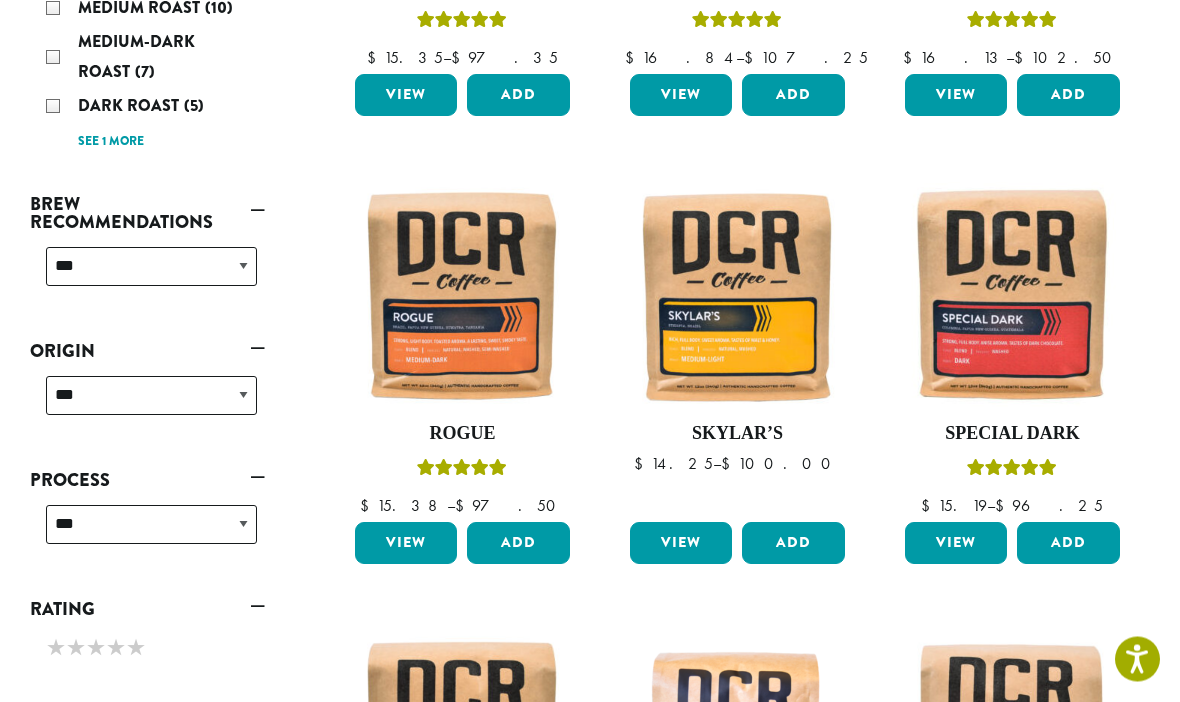 scroll, scrollTop: 669, scrollLeft: 0, axis: vertical 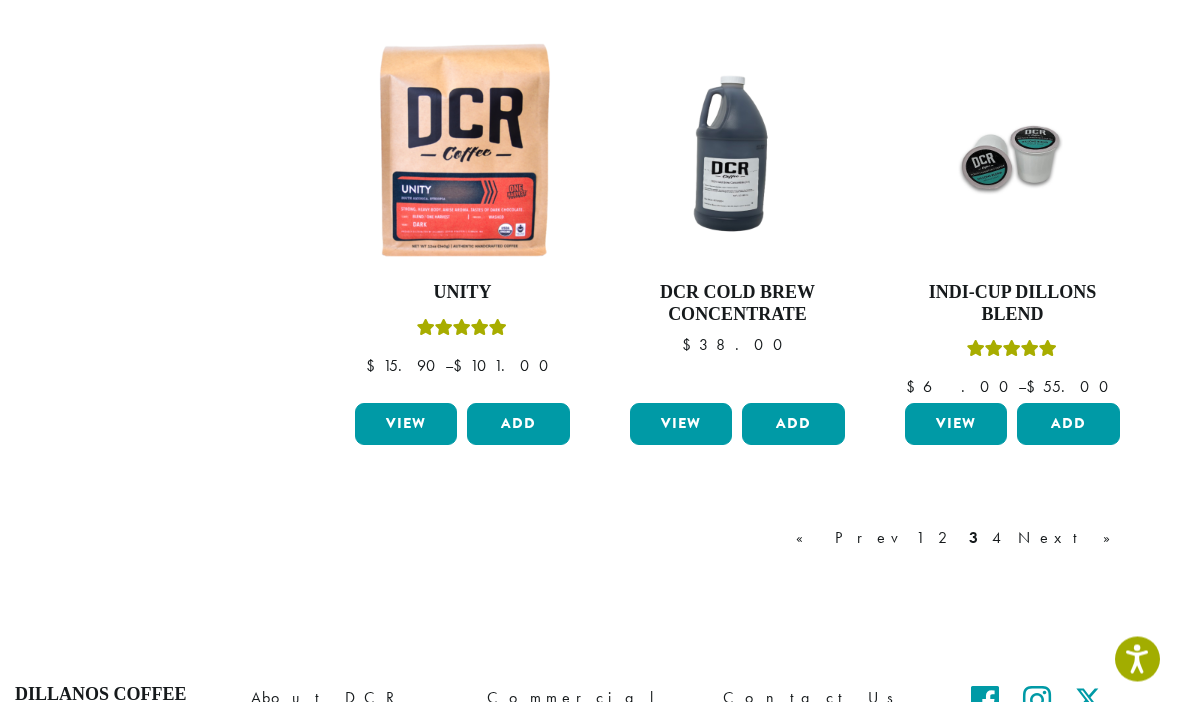 click on "Next »" at bounding box center [1071, 539] 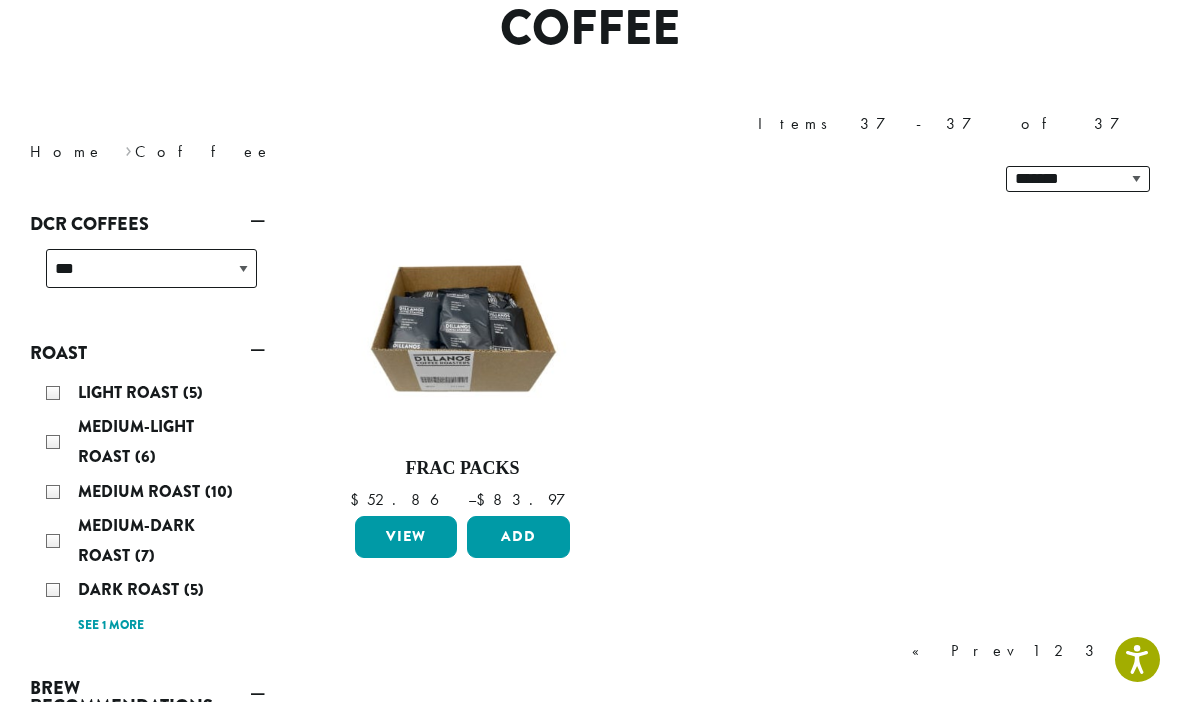 scroll, scrollTop: 122, scrollLeft: 0, axis: vertical 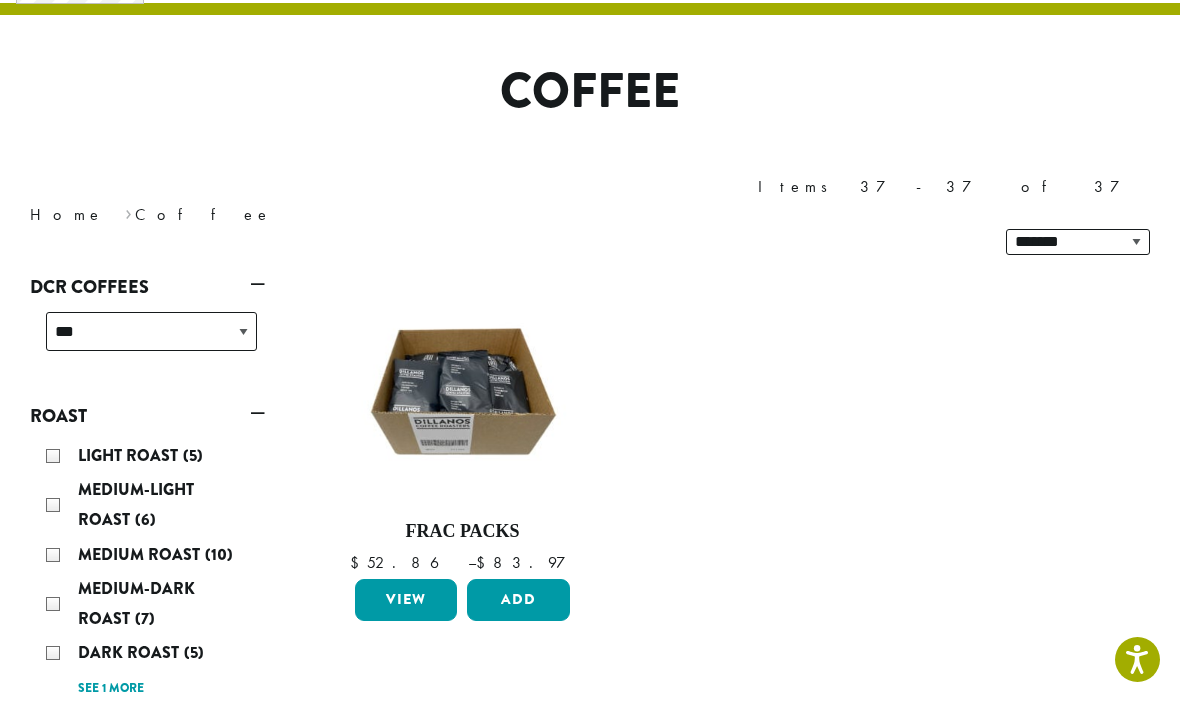 click at bounding box center (462, 392) 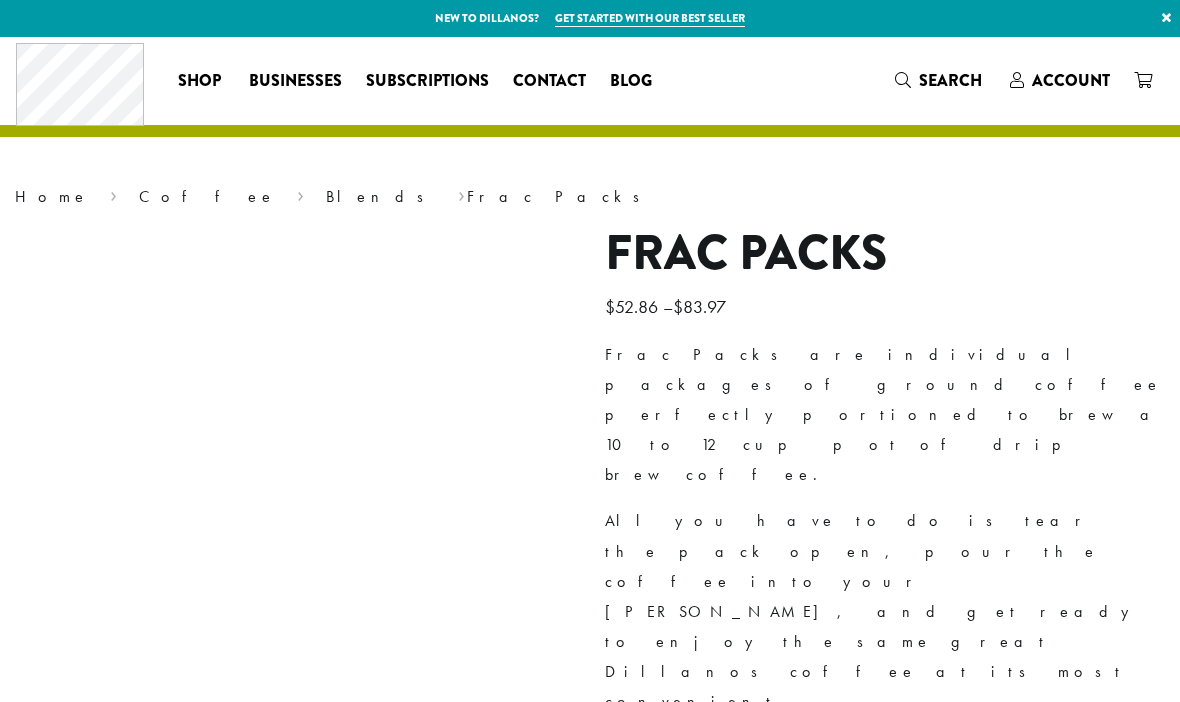 scroll, scrollTop: 0, scrollLeft: 0, axis: both 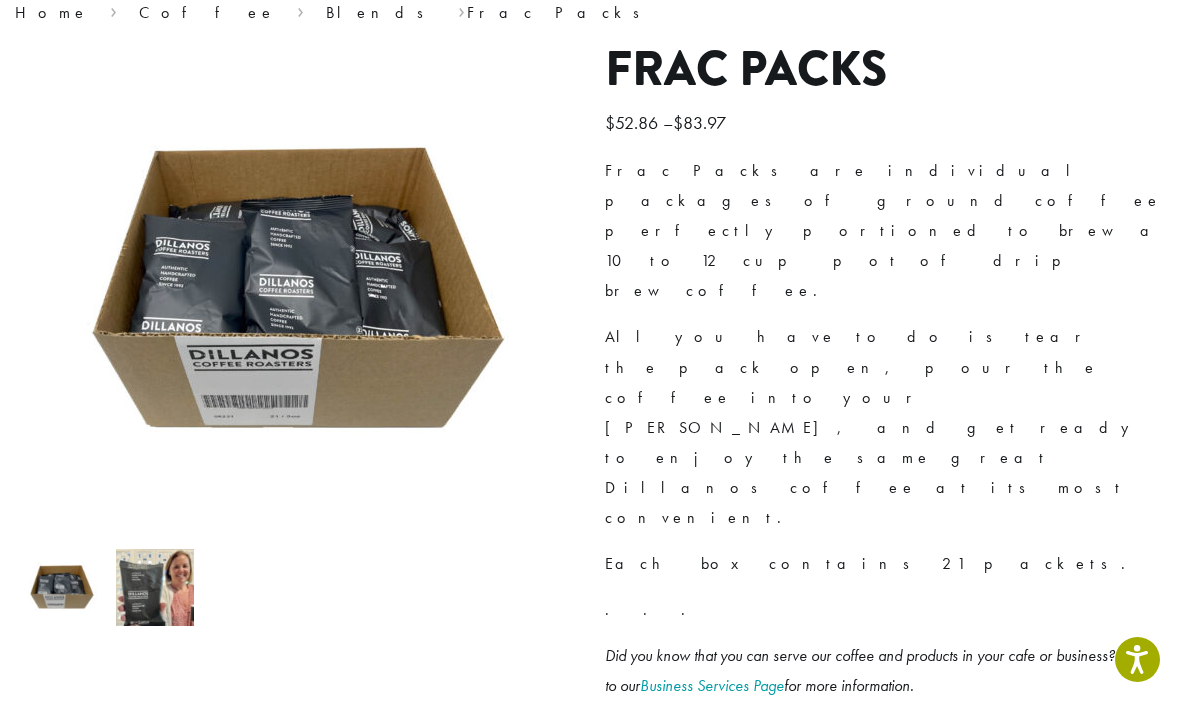 click on "Dillons Blend | $58.16" 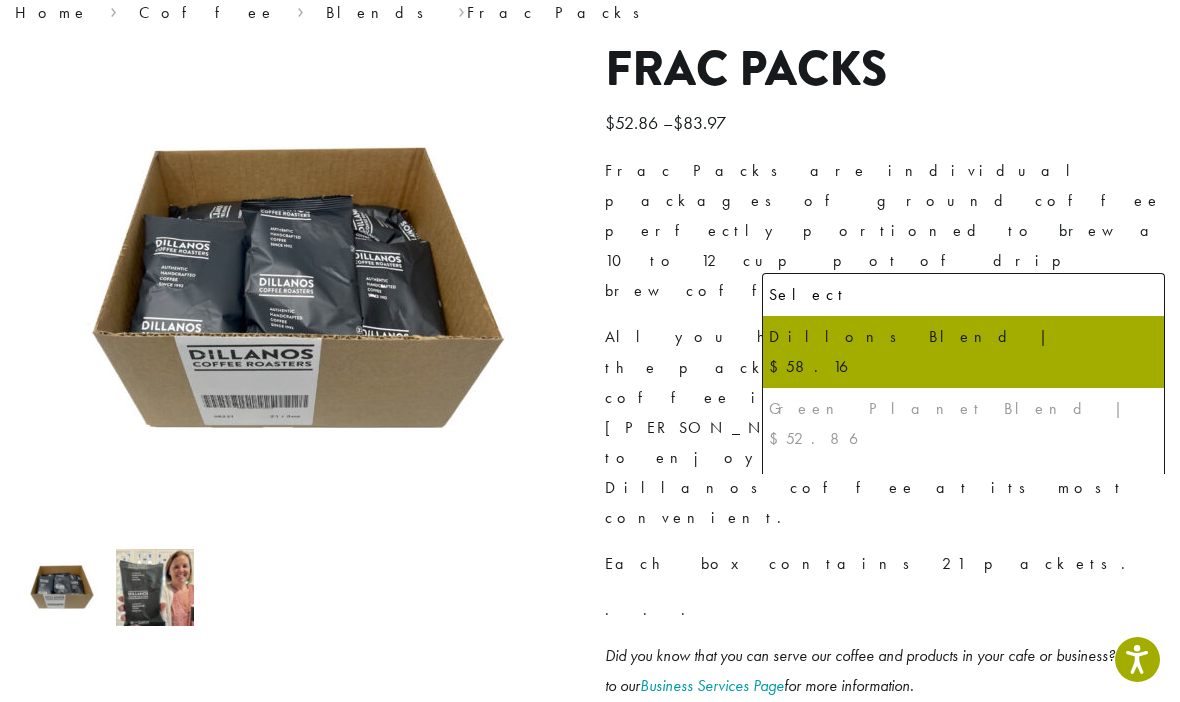 click at bounding box center (615, 641) 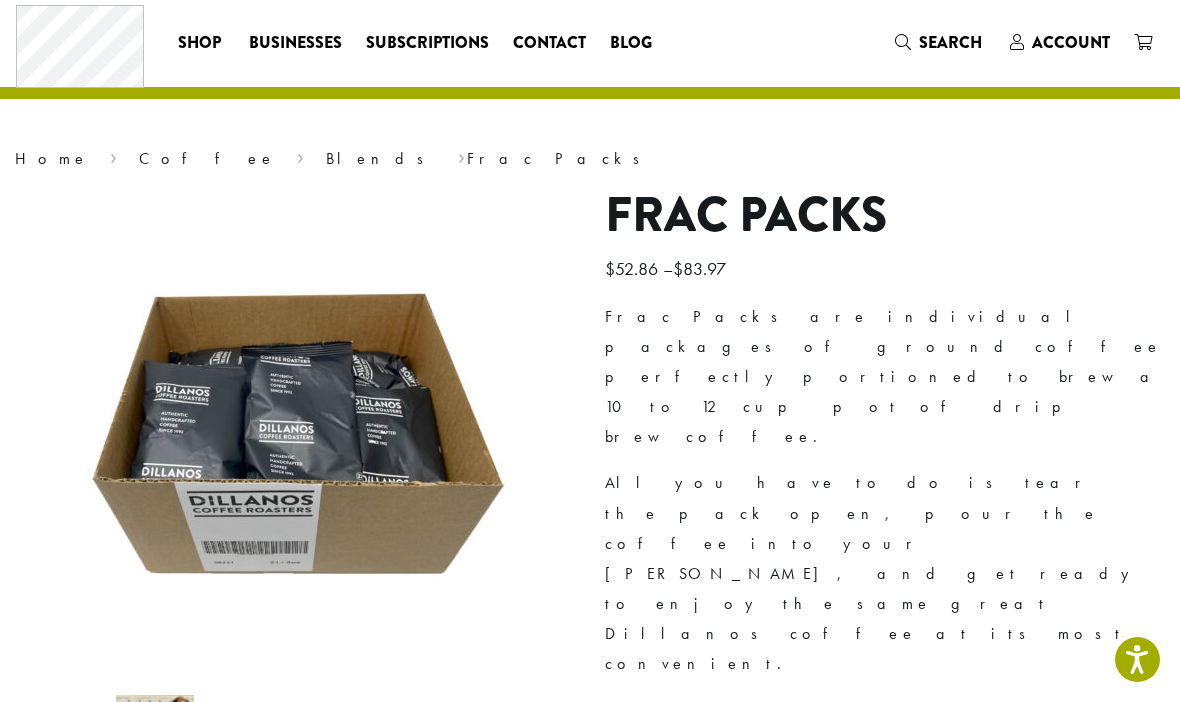 scroll, scrollTop: 0, scrollLeft: 0, axis: both 